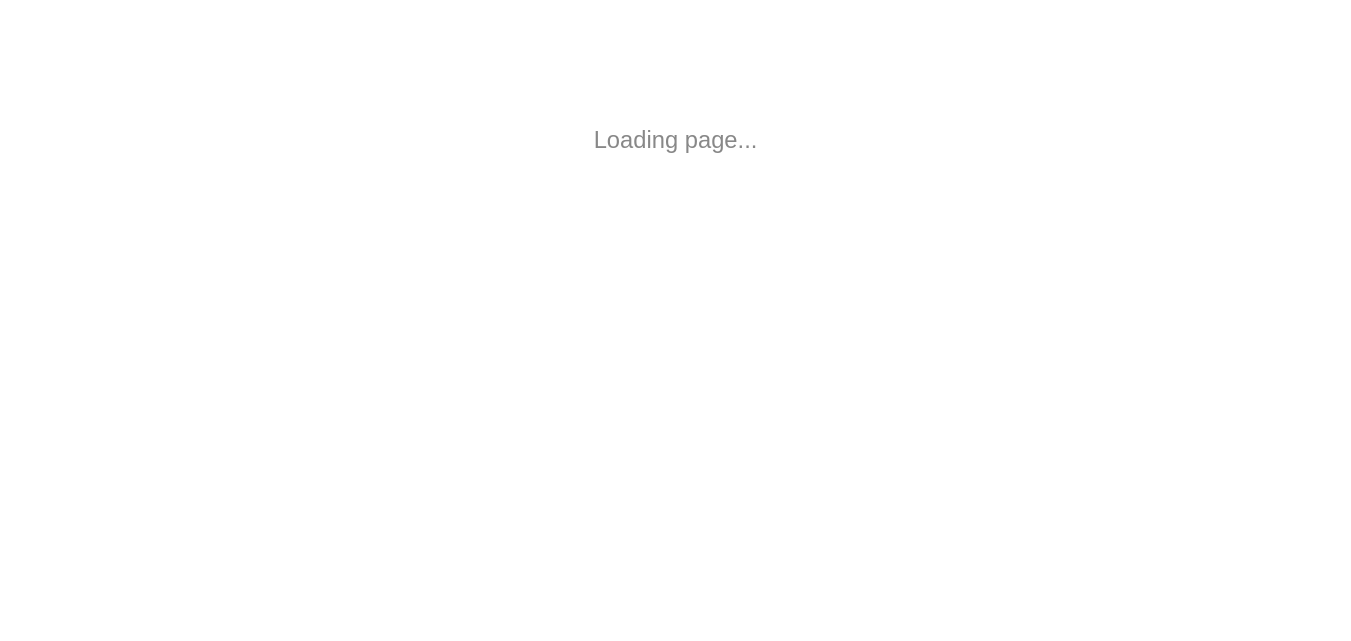scroll, scrollTop: 0, scrollLeft: 0, axis: both 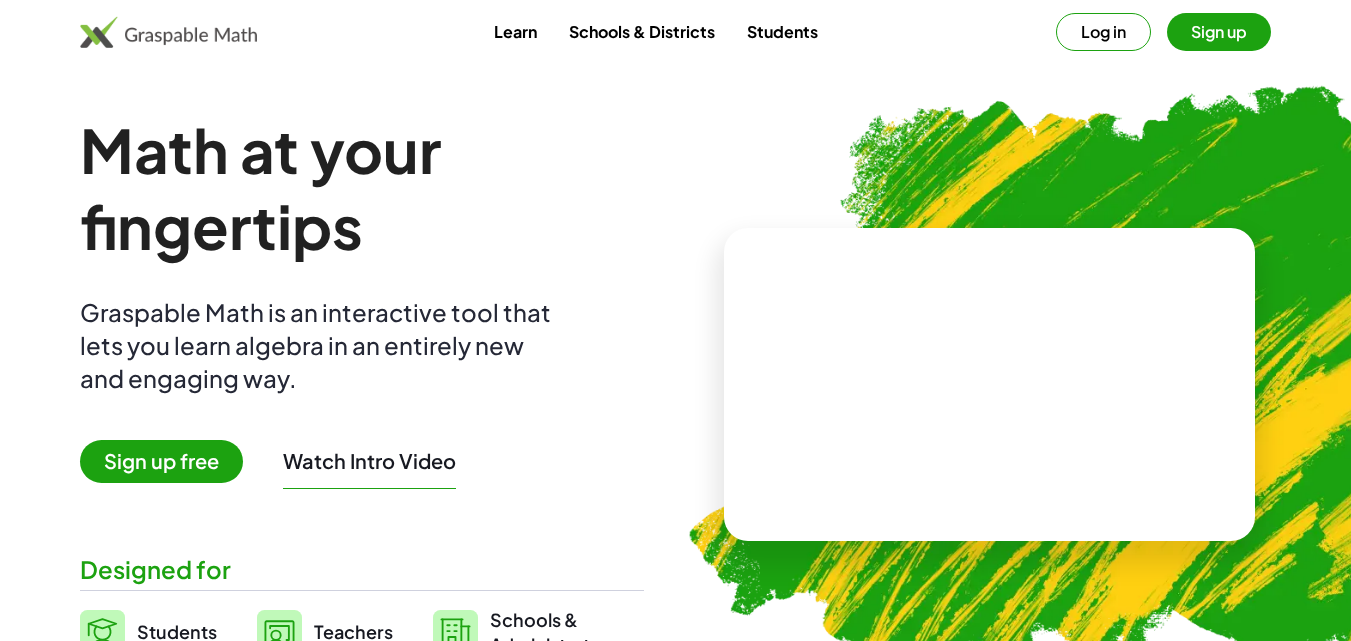 click on "Sign up free" at bounding box center (161, 461) 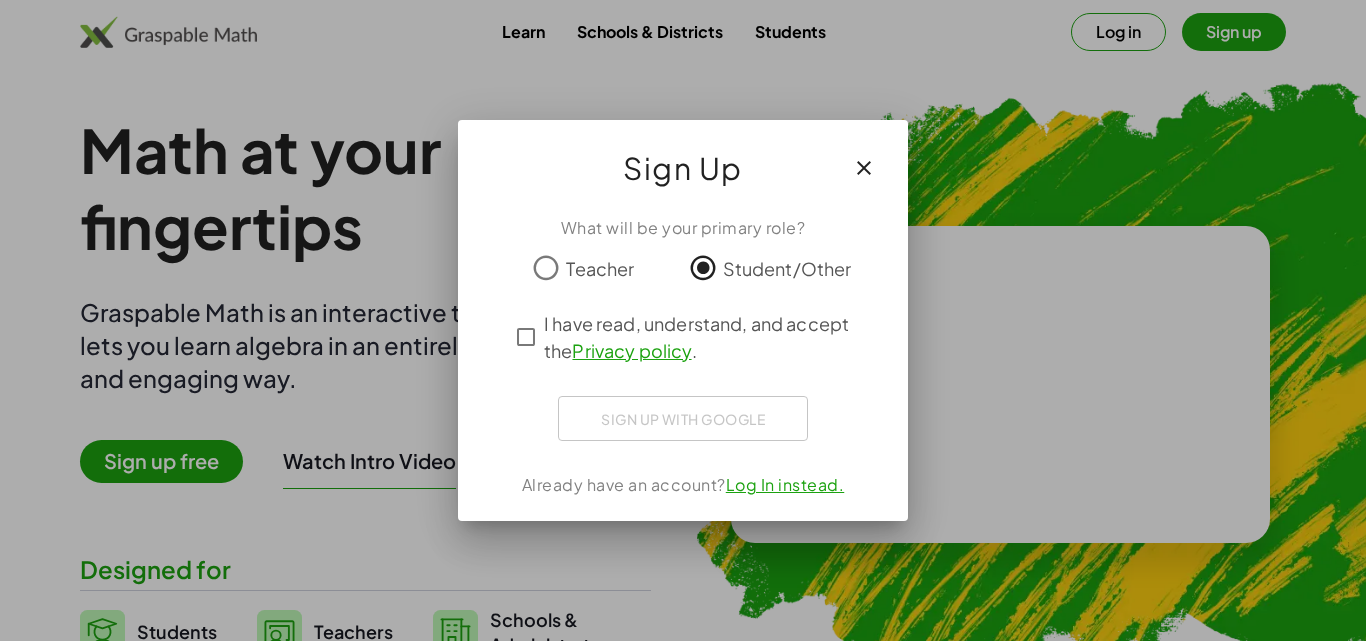 click at bounding box center [683, 320] 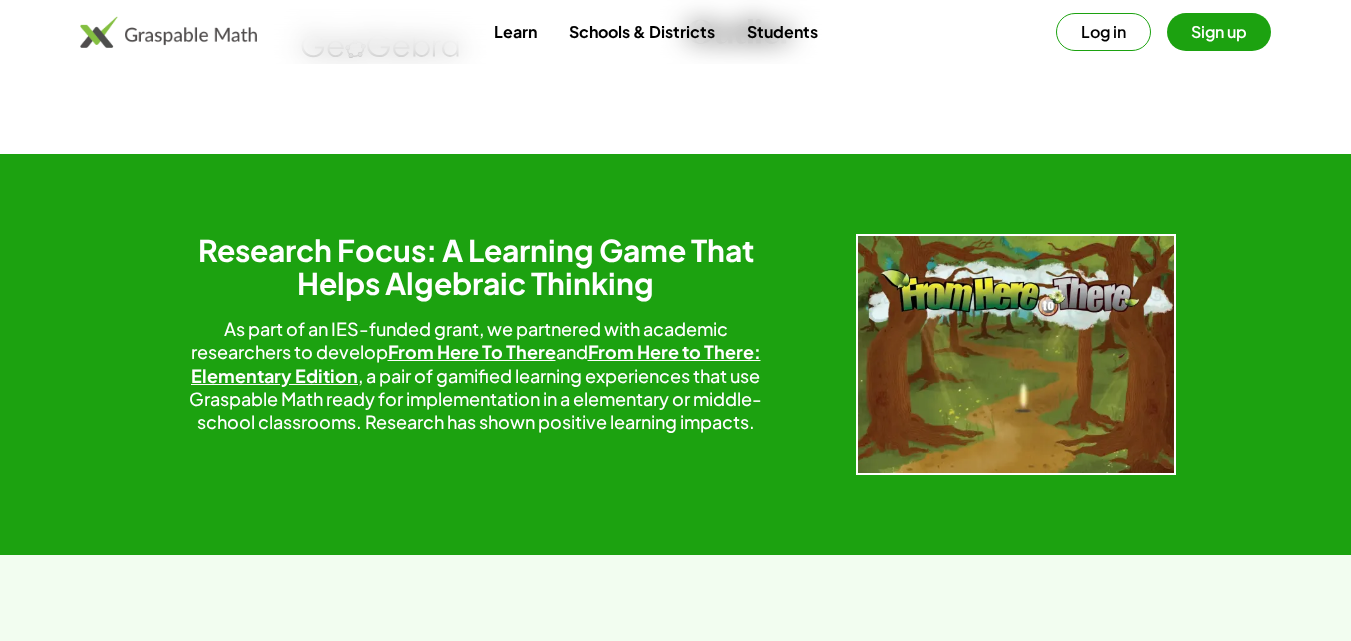 scroll, scrollTop: 3127, scrollLeft: 0, axis: vertical 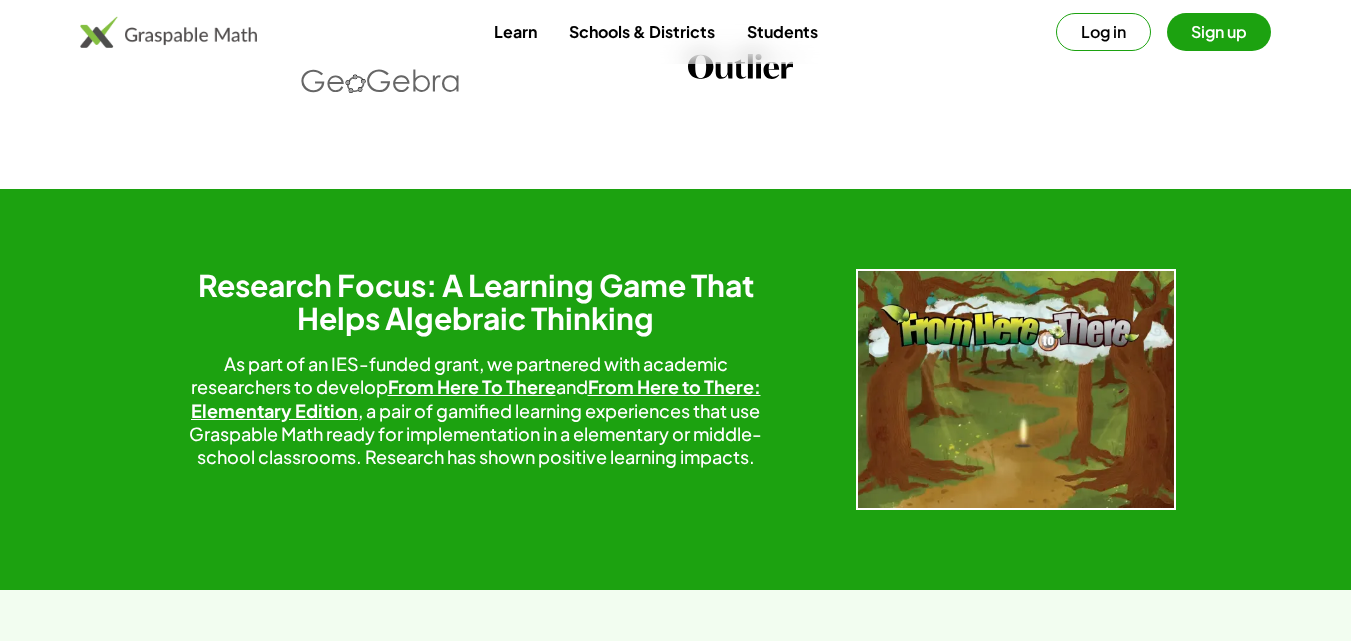 click on "Sign up" at bounding box center [1219, 32] 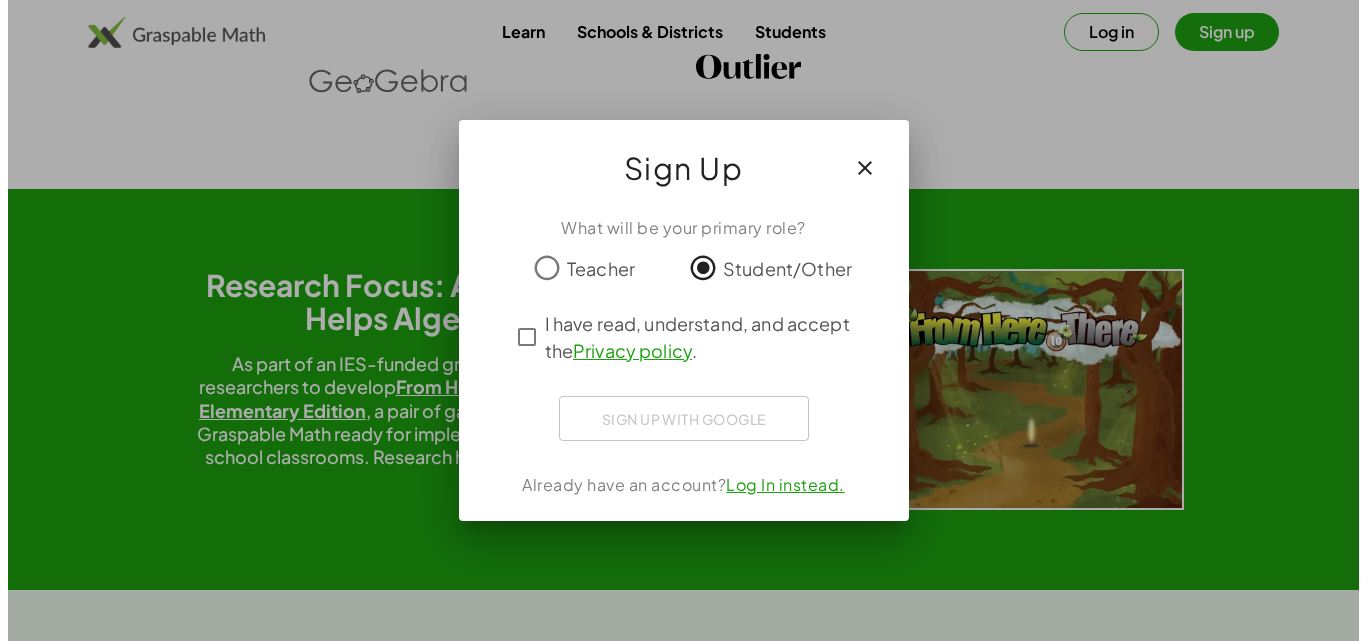 scroll, scrollTop: 0, scrollLeft: 0, axis: both 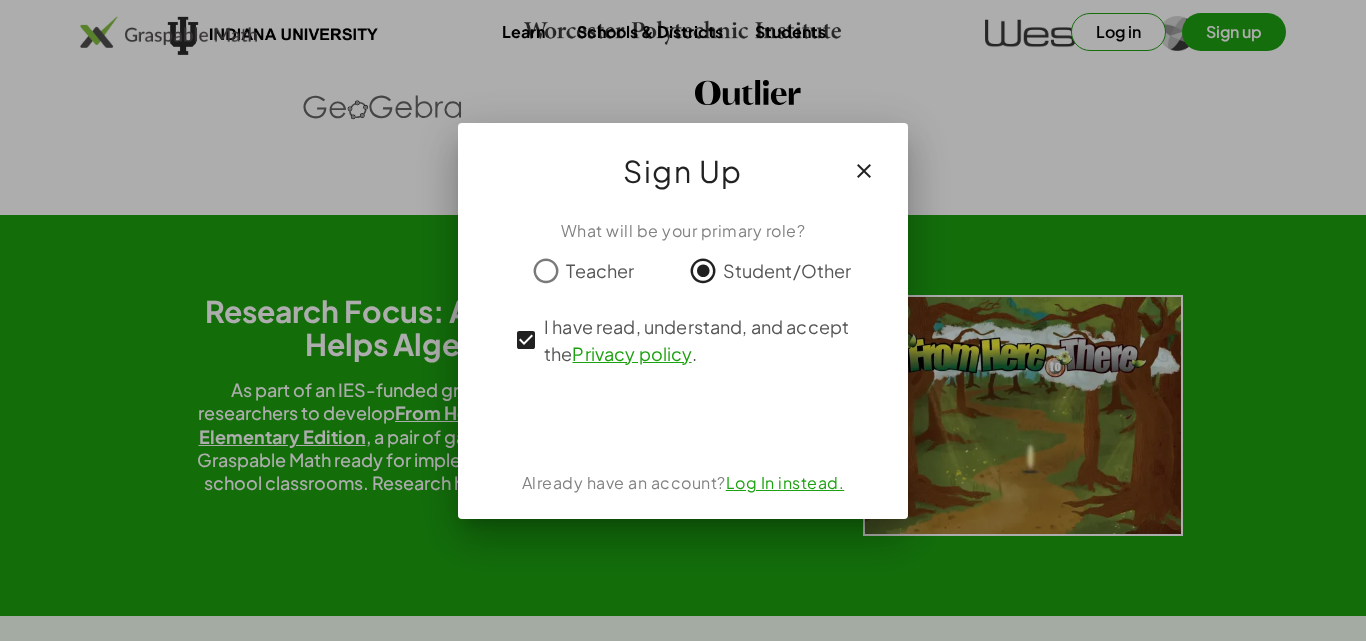 click 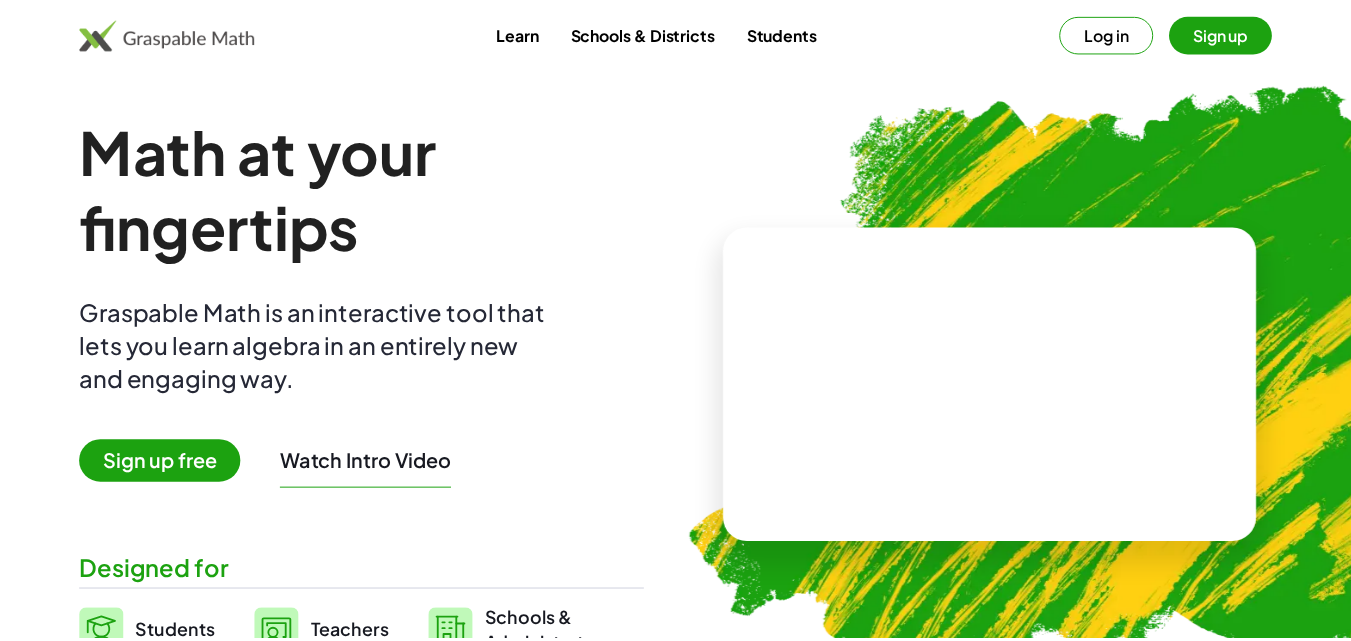 scroll, scrollTop: 3127, scrollLeft: 0, axis: vertical 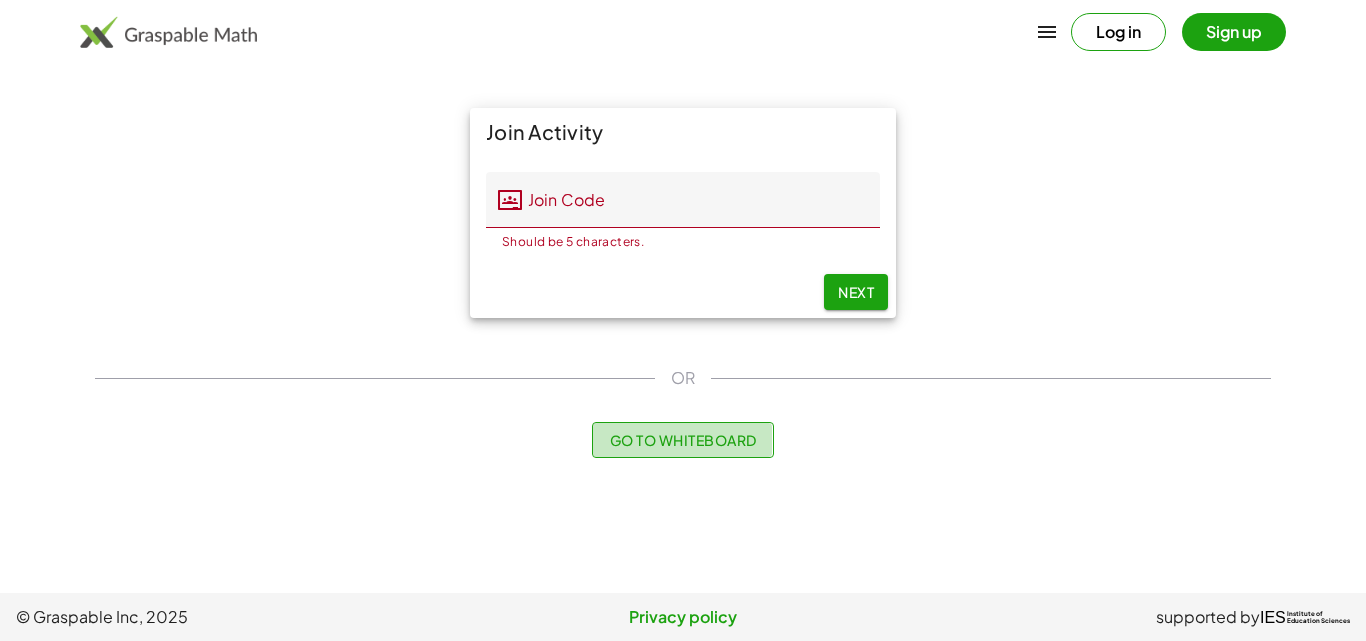 click on "Go to Whiteboard" 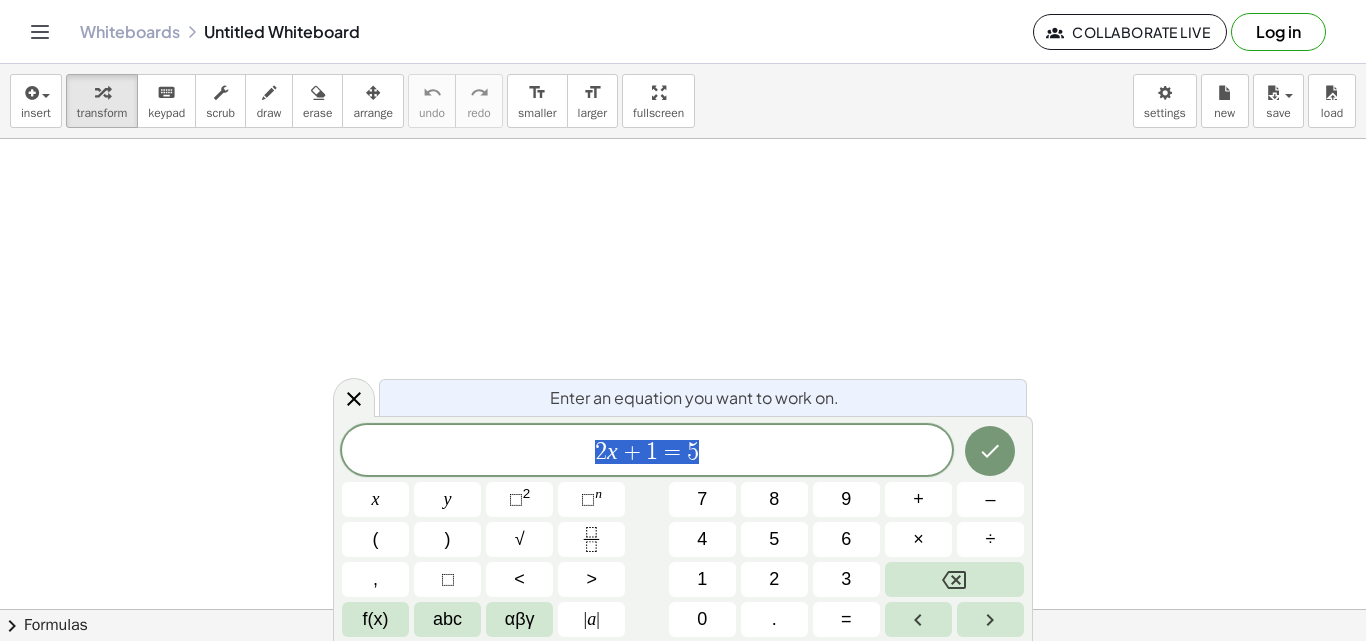 click on "2 x + 1 = 5" at bounding box center [647, 452] 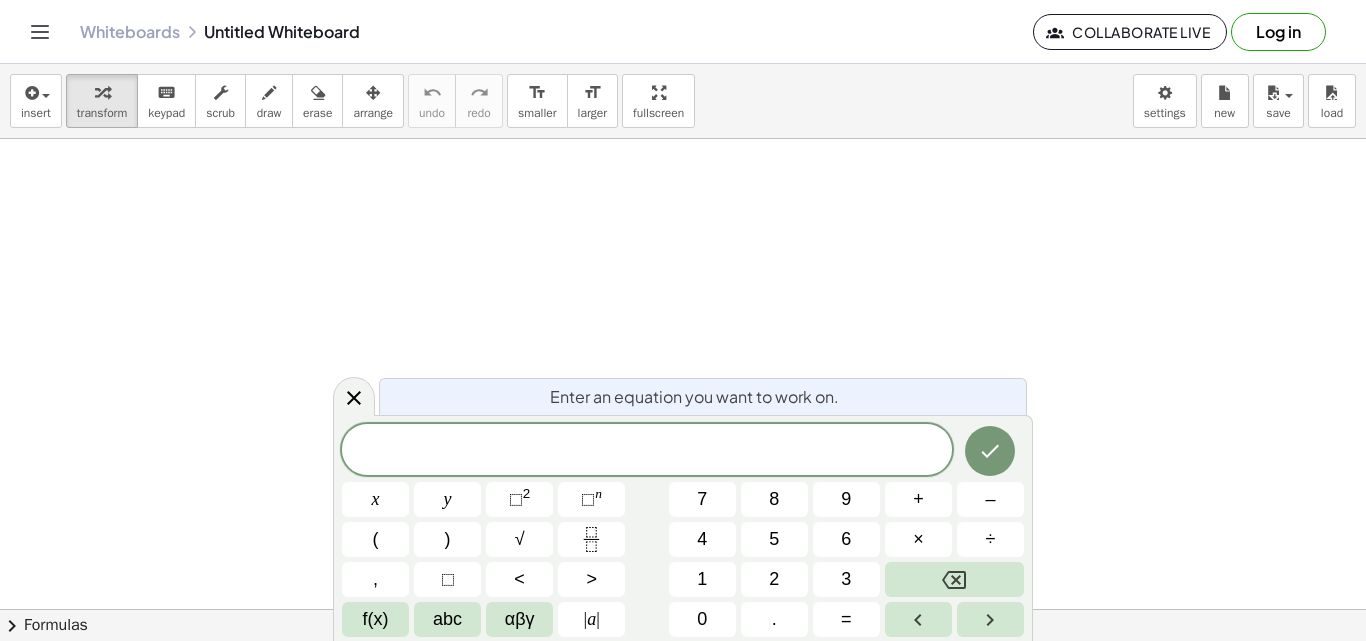 click at bounding box center [683, 609] 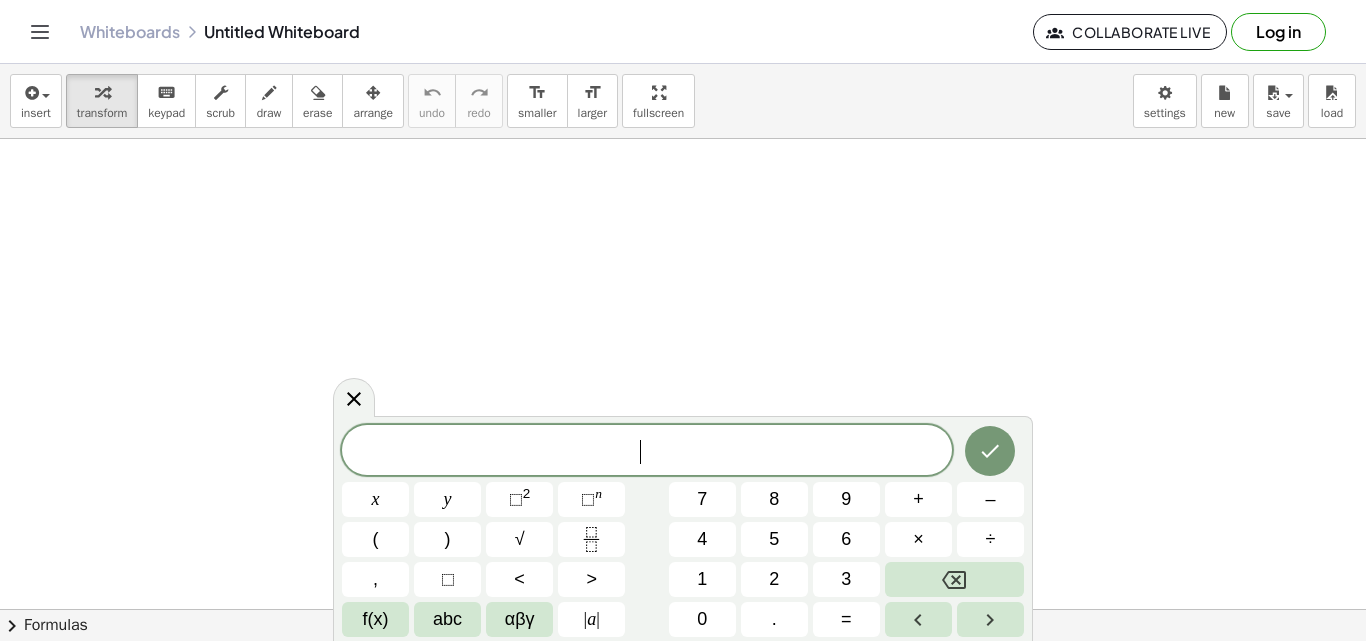 click on "​" at bounding box center (647, 452) 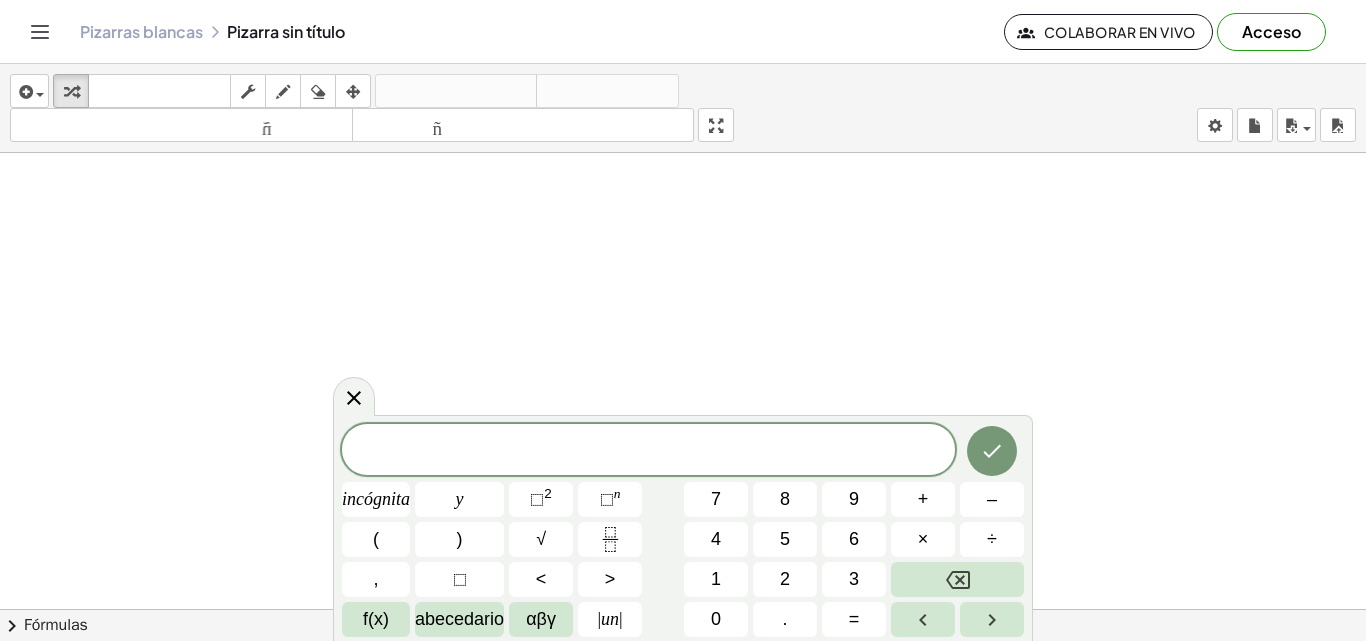 drag, startPoint x: 1111, startPoint y: 208, endPoint x: 1097, endPoint y: 209, distance: 14.035668 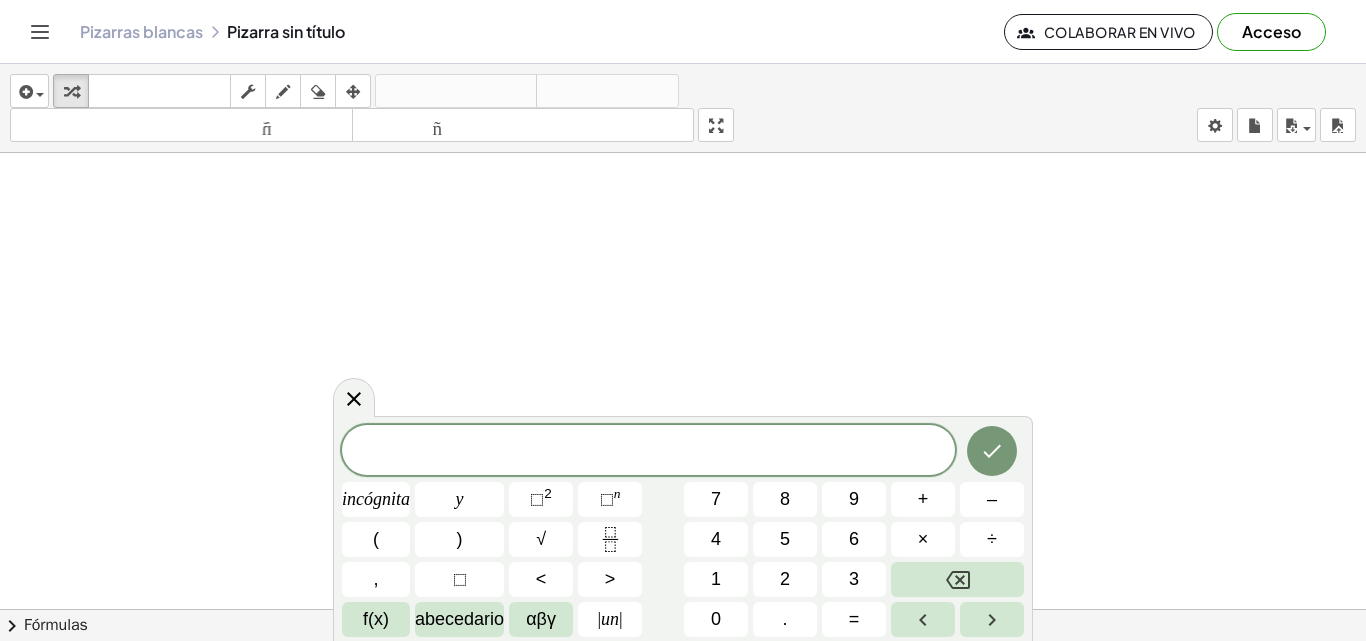 click at bounding box center [683, 623] 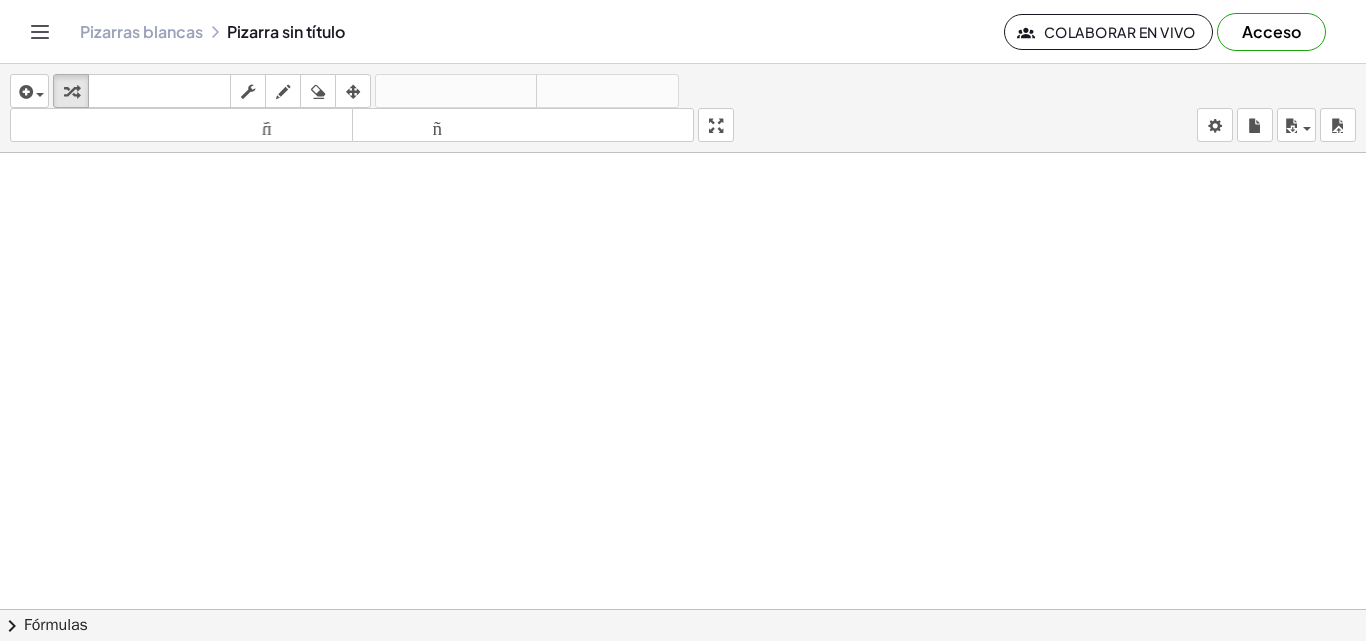 scroll, scrollTop: 0, scrollLeft: 0, axis: both 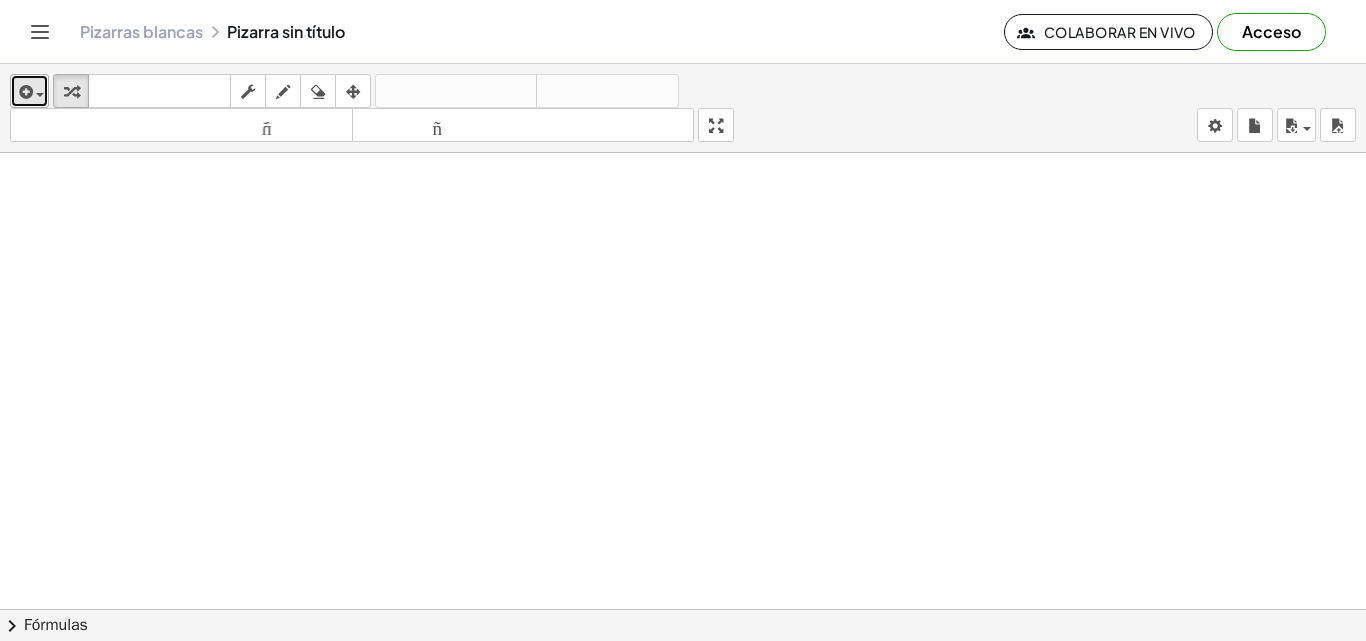 click at bounding box center [24, 92] 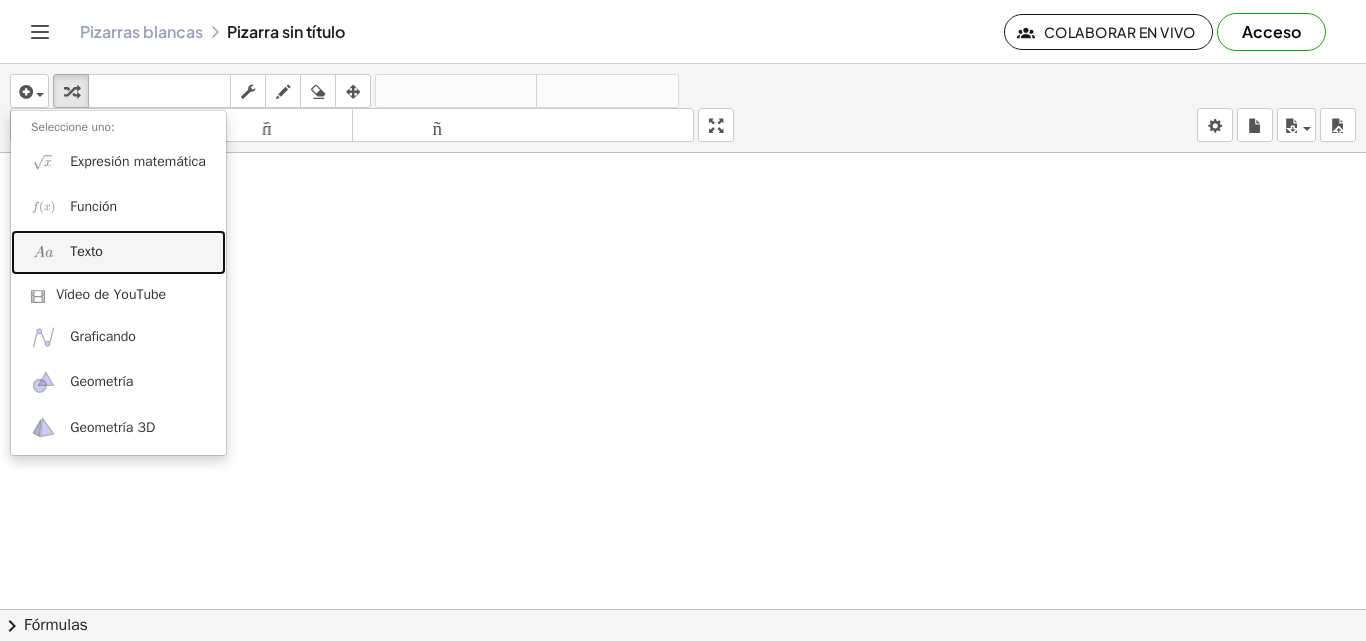 click on "Texto" at bounding box center (118, 252) 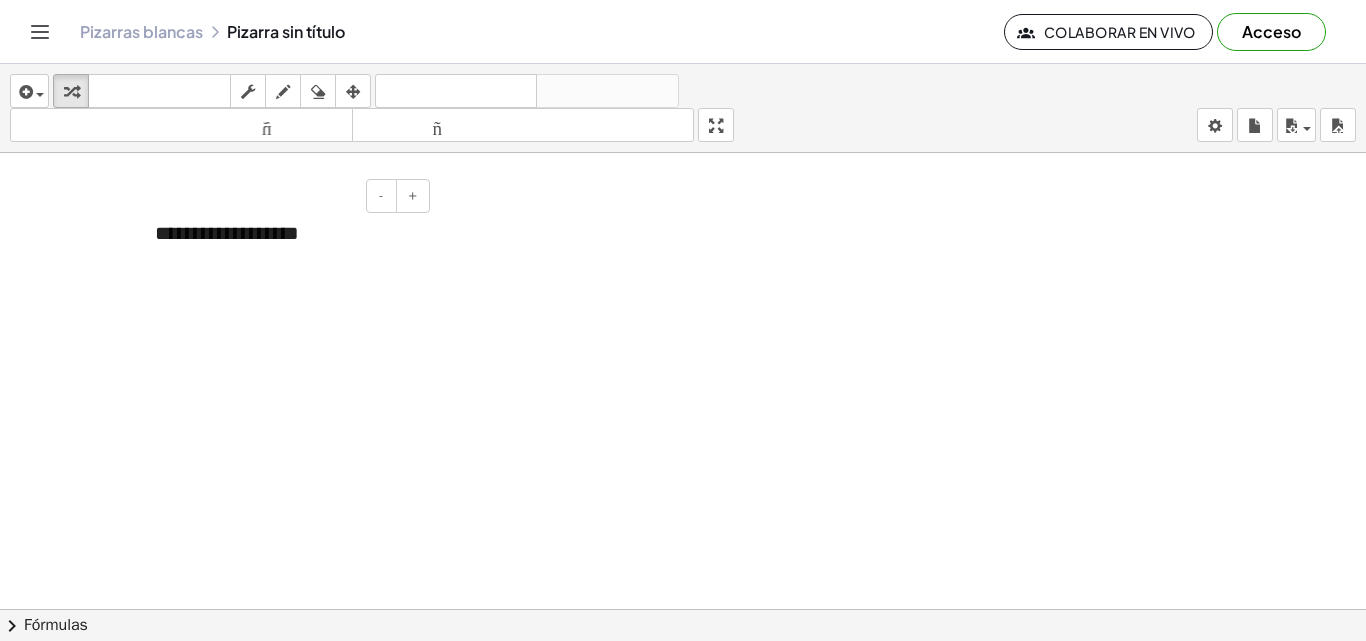 type 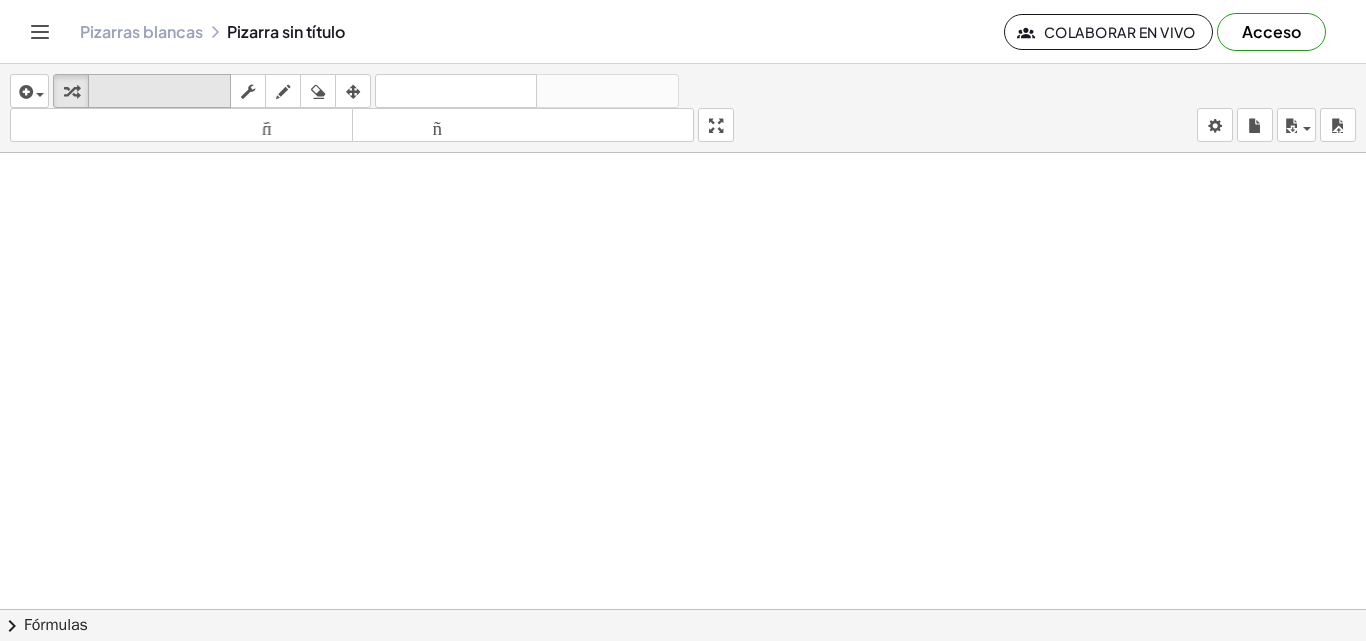 click on "teclado" at bounding box center [159, 91] 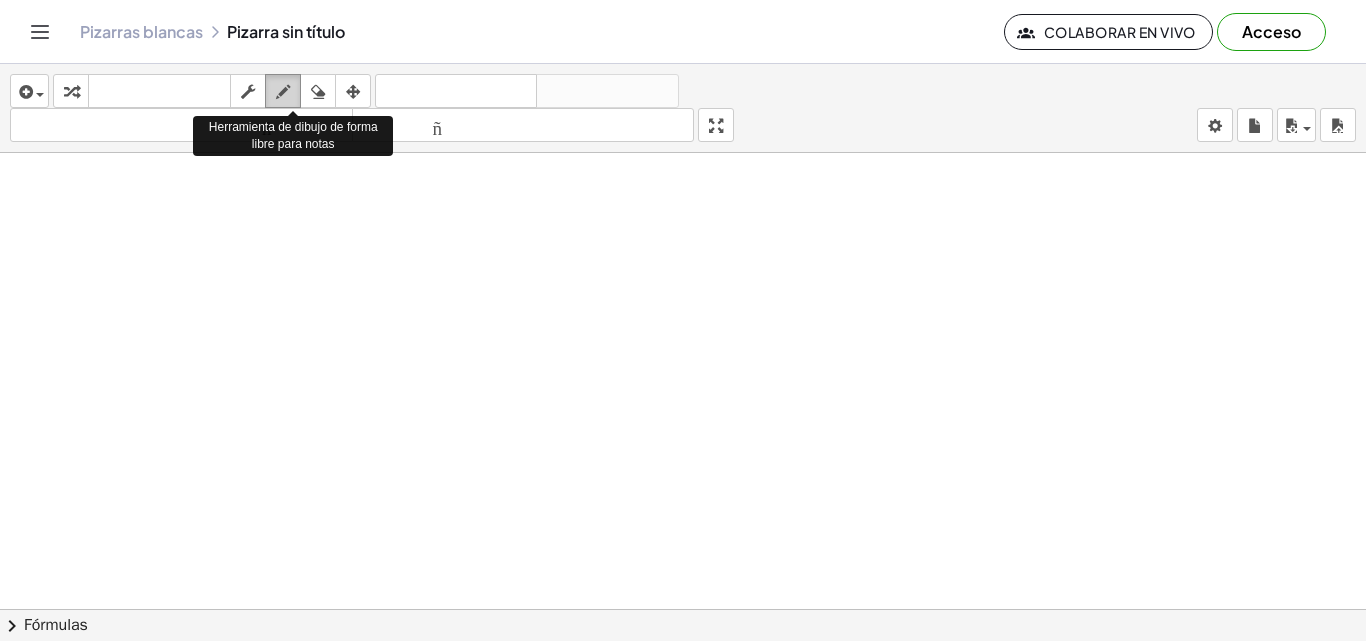 click on "dibujar" at bounding box center (283, 91) 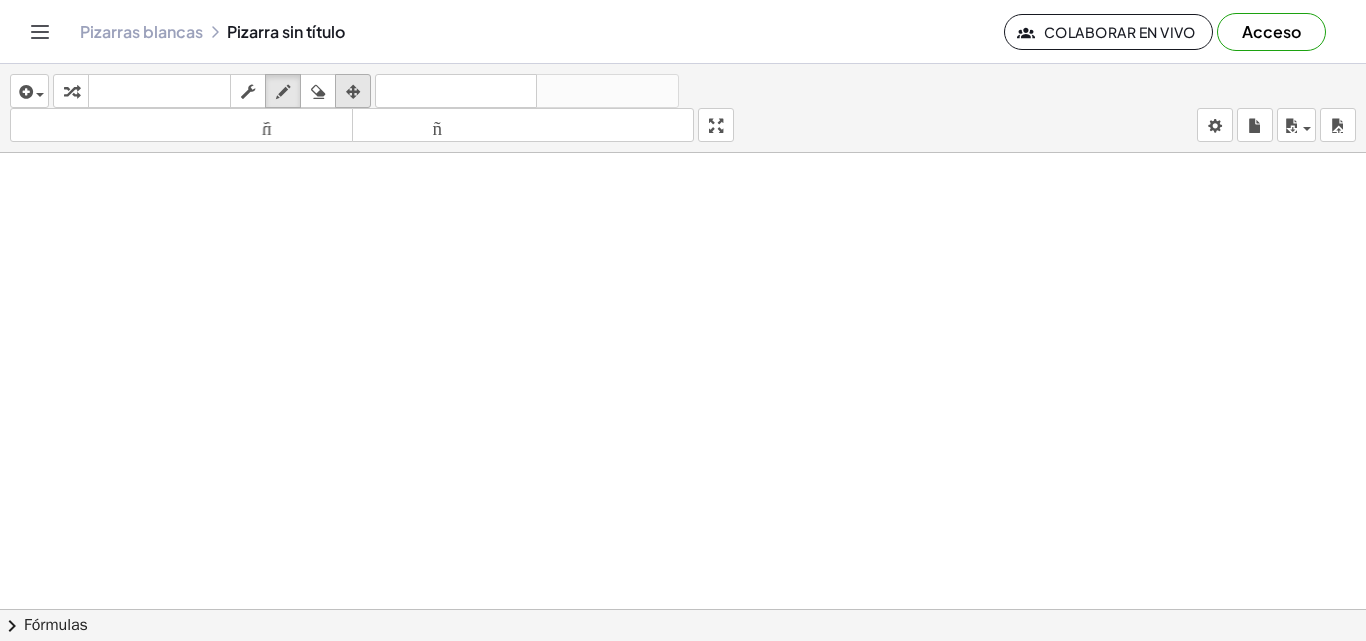 click at bounding box center (353, 92) 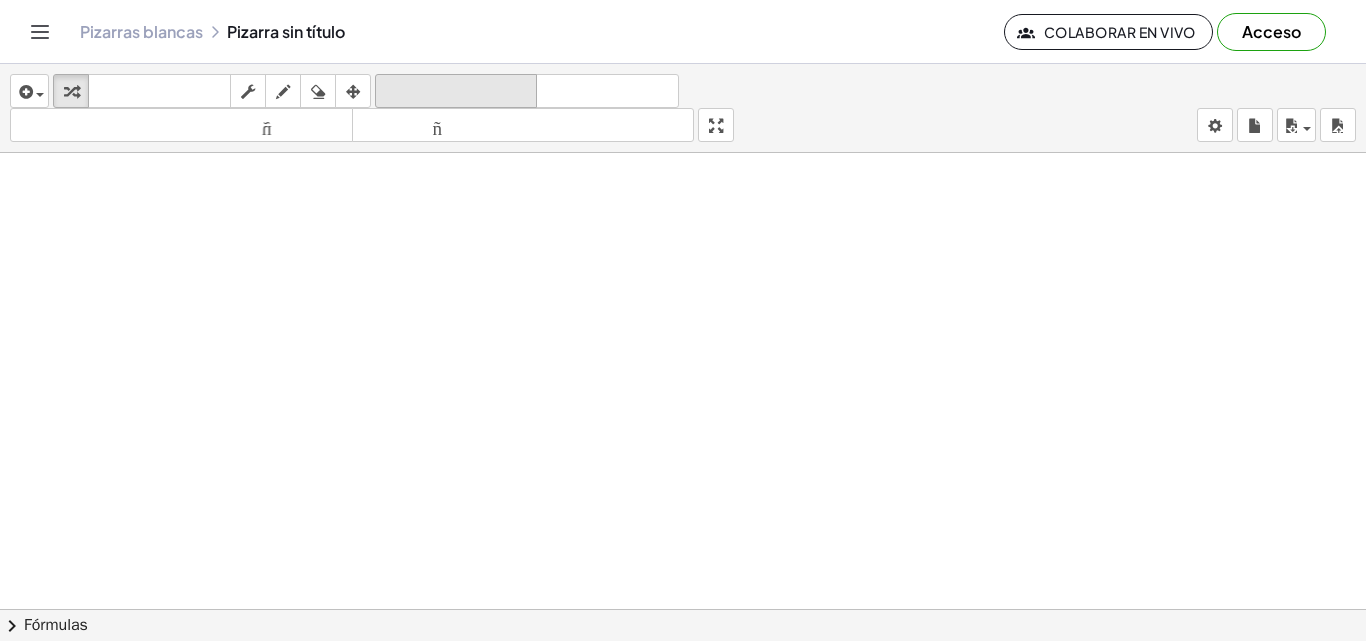 click on "deshacer" at bounding box center [456, 91] 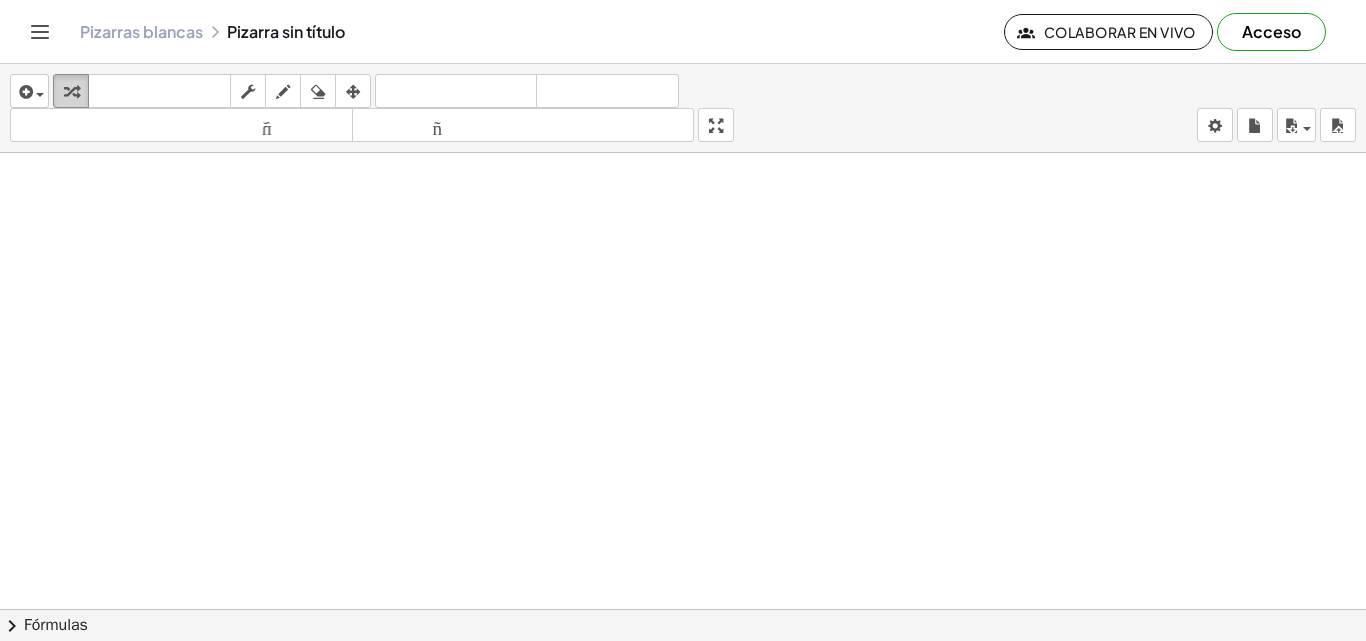 click on "transformar" at bounding box center [71, 91] 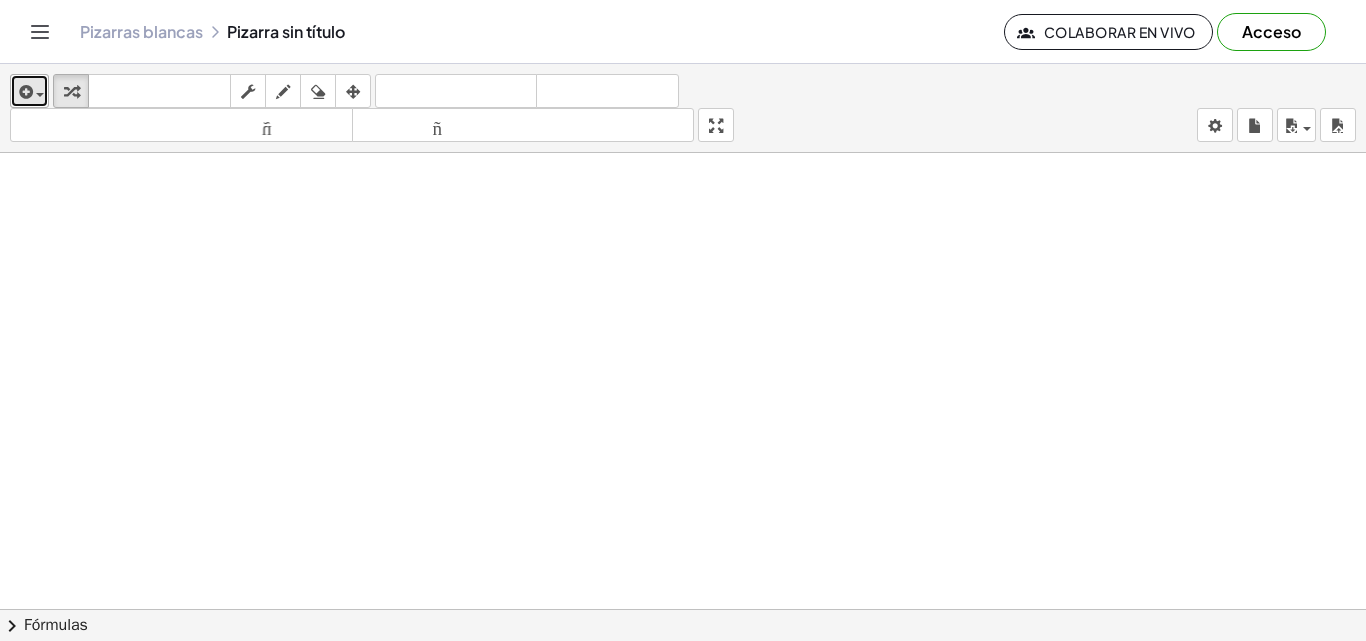 click at bounding box center (24, 92) 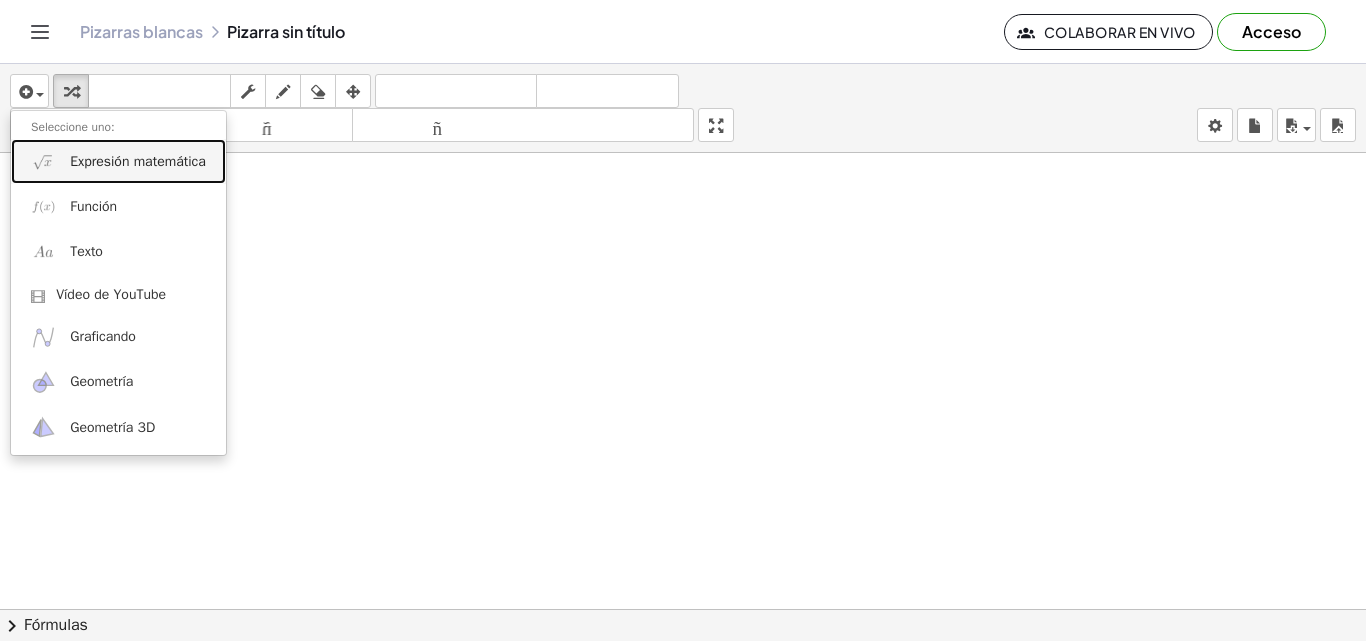 click on "Expresión matemática" at bounding box center [118, 161] 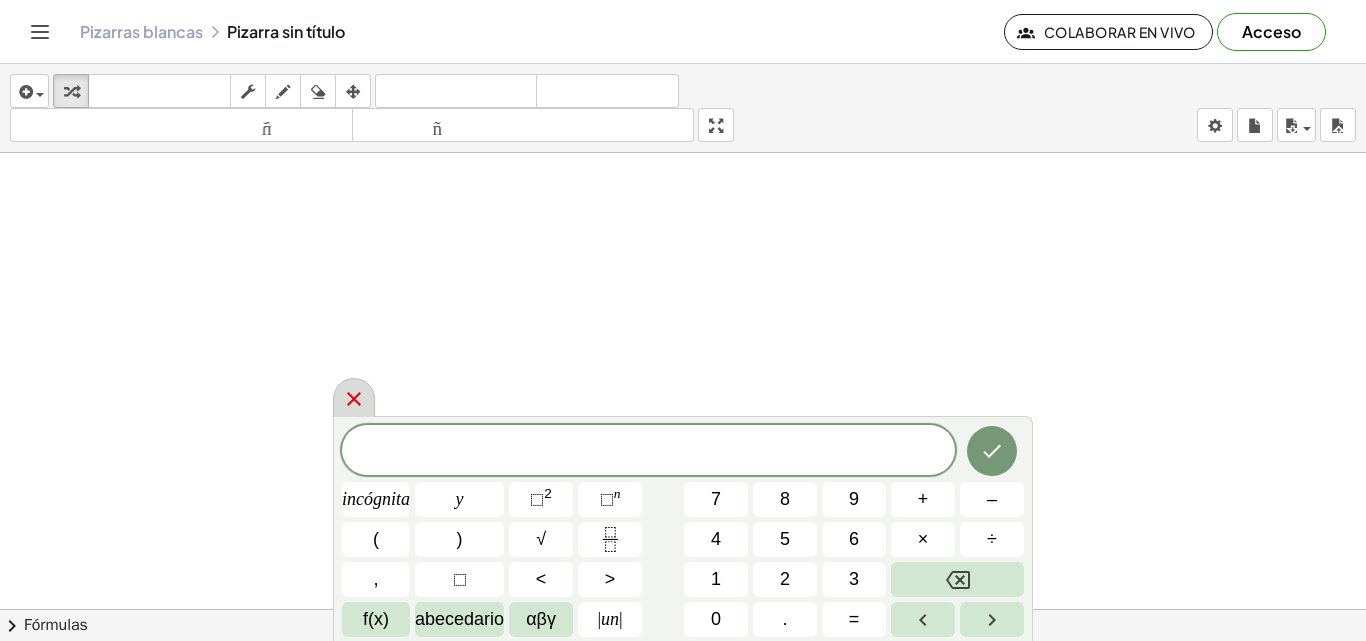 click at bounding box center (354, 397) 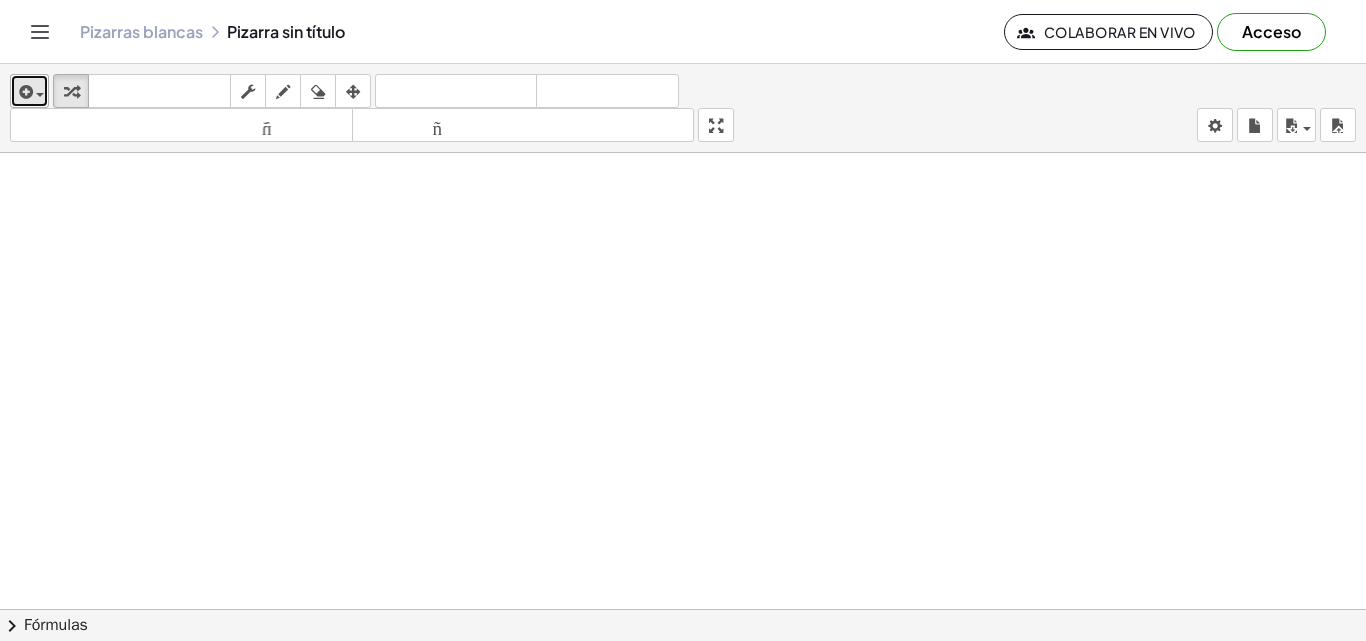click on "insertar" at bounding box center (29, 91) 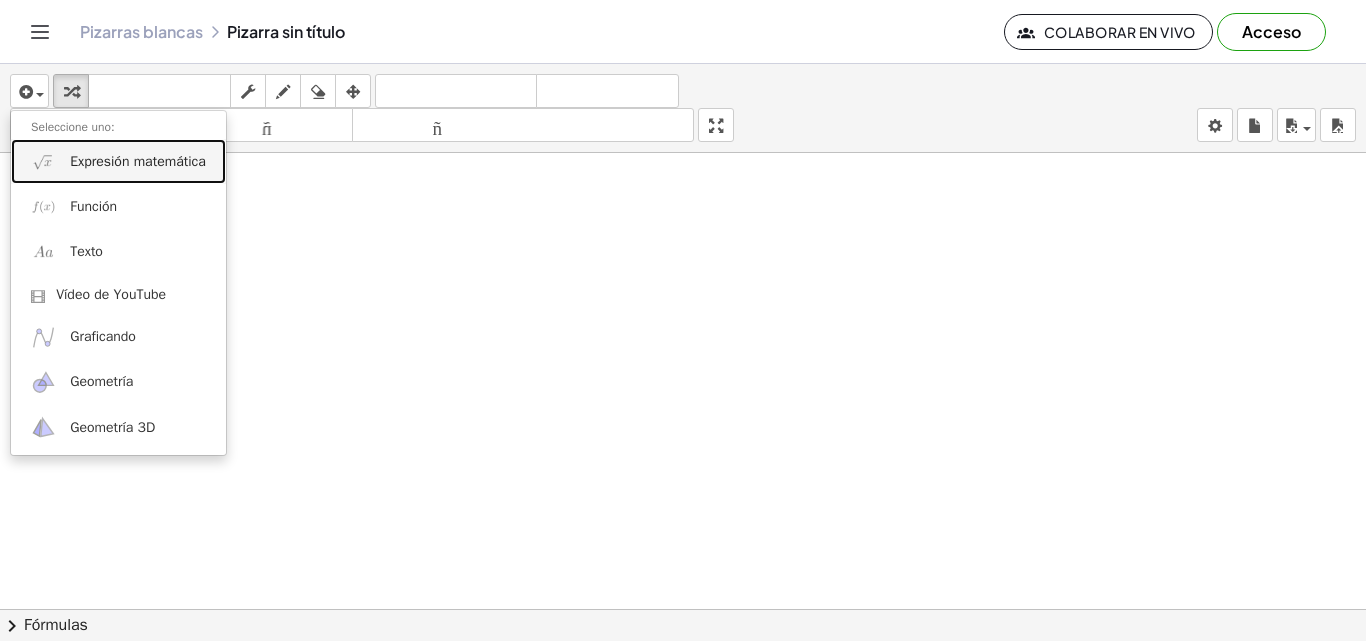 click on "Expresión matemática" at bounding box center (138, 161) 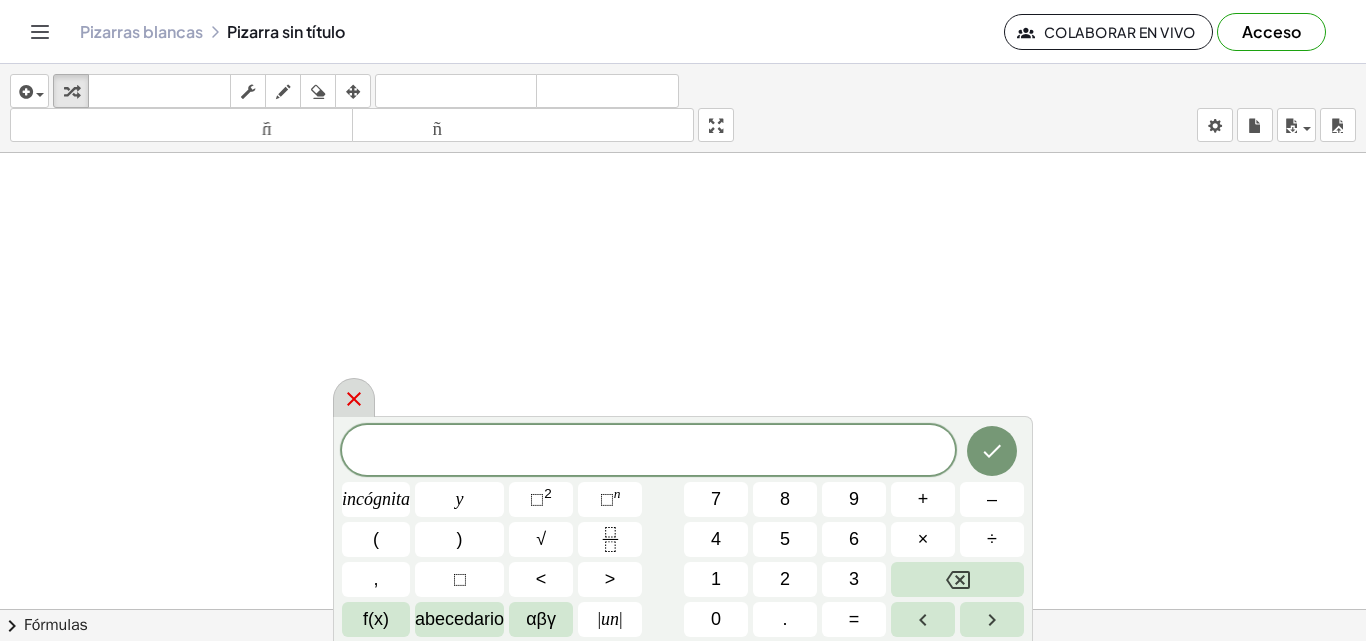 click at bounding box center (354, 397) 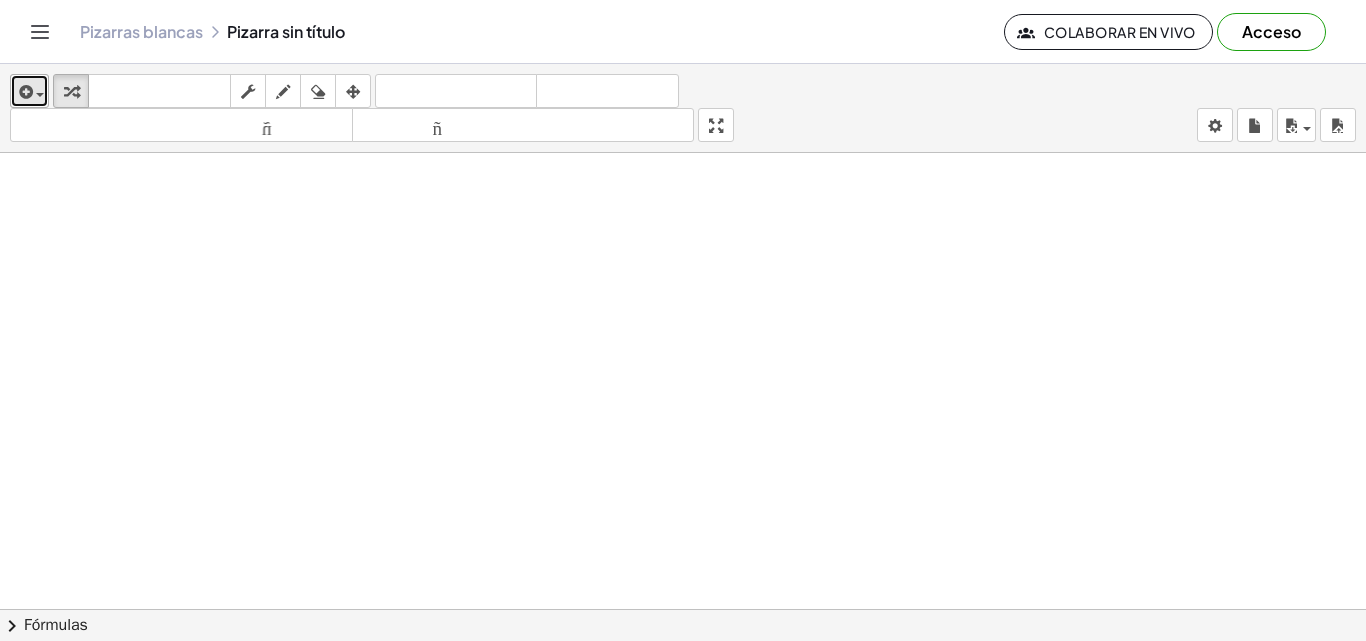 click on "insertar" at bounding box center [29, 91] 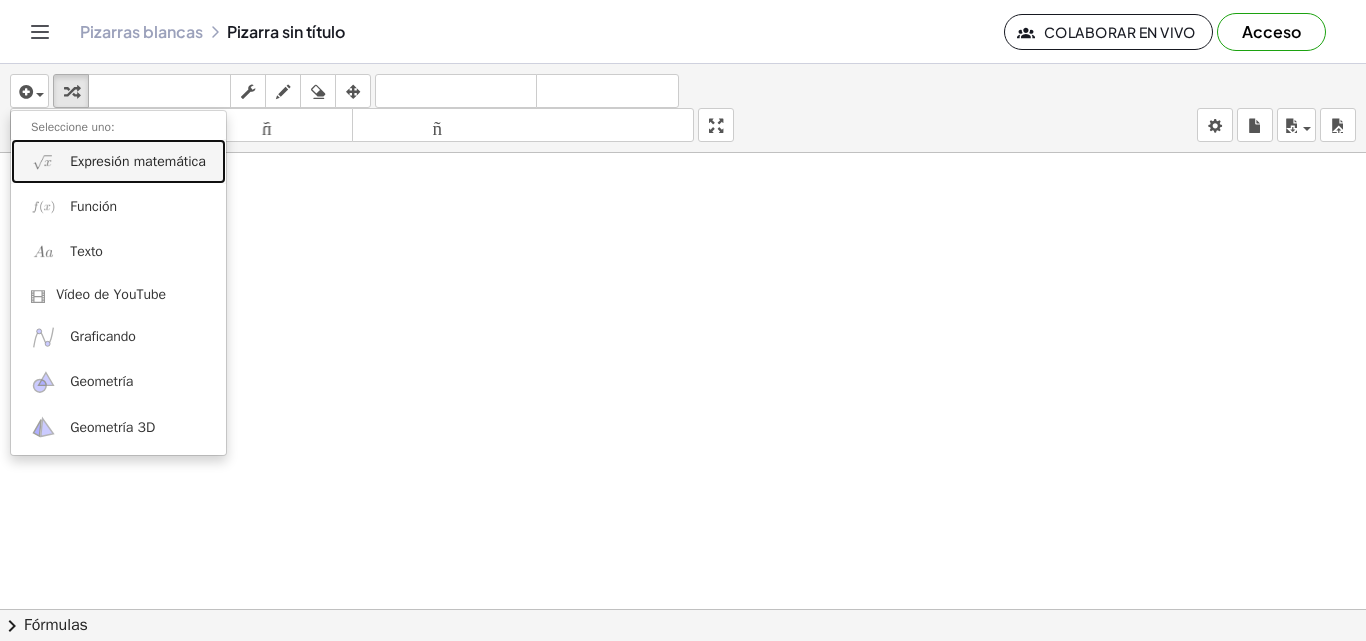 click on "Expresión matemática" at bounding box center [118, 161] 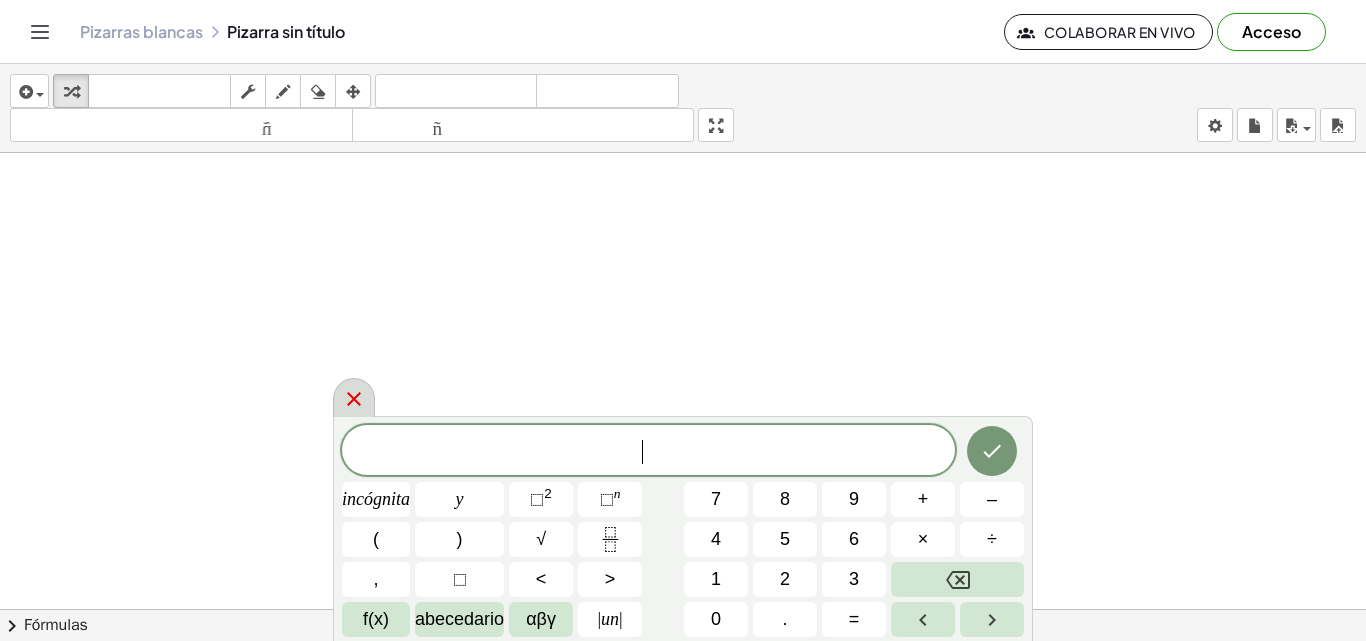 click at bounding box center (354, 397) 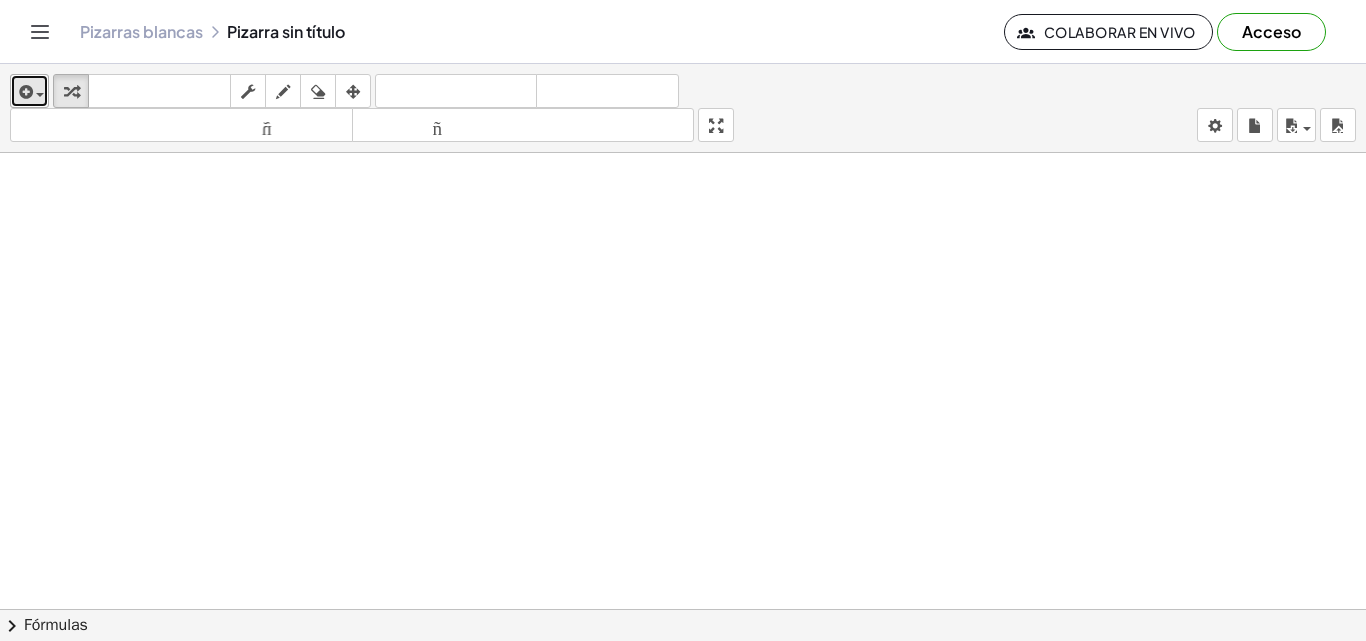 click at bounding box center [24, 92] 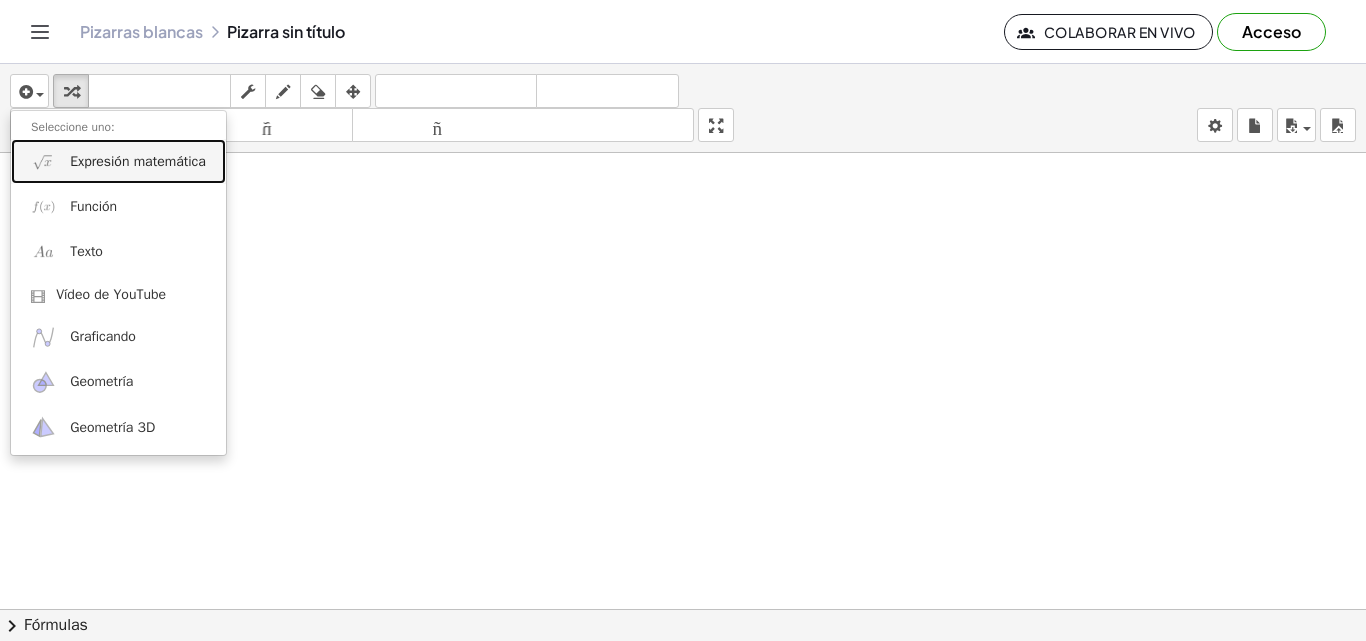 click on "Expresión matemática" at bounding box center (118, 161) 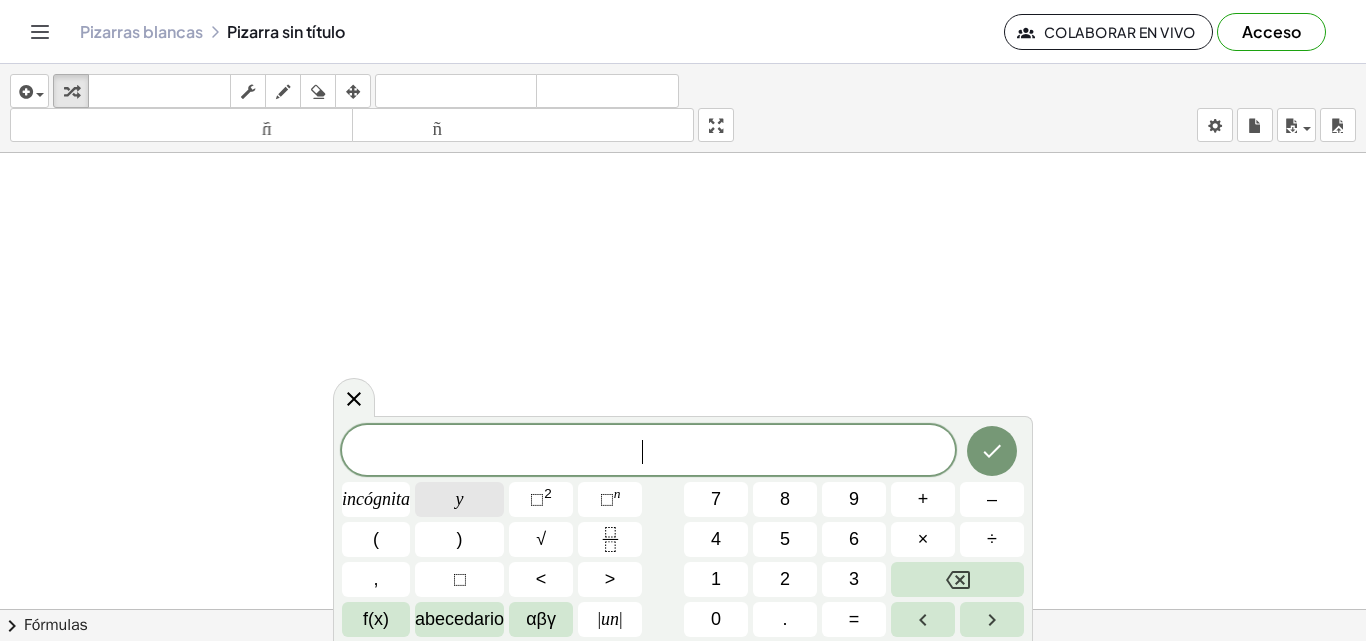 click on "y" at bounding box center (459, 499) 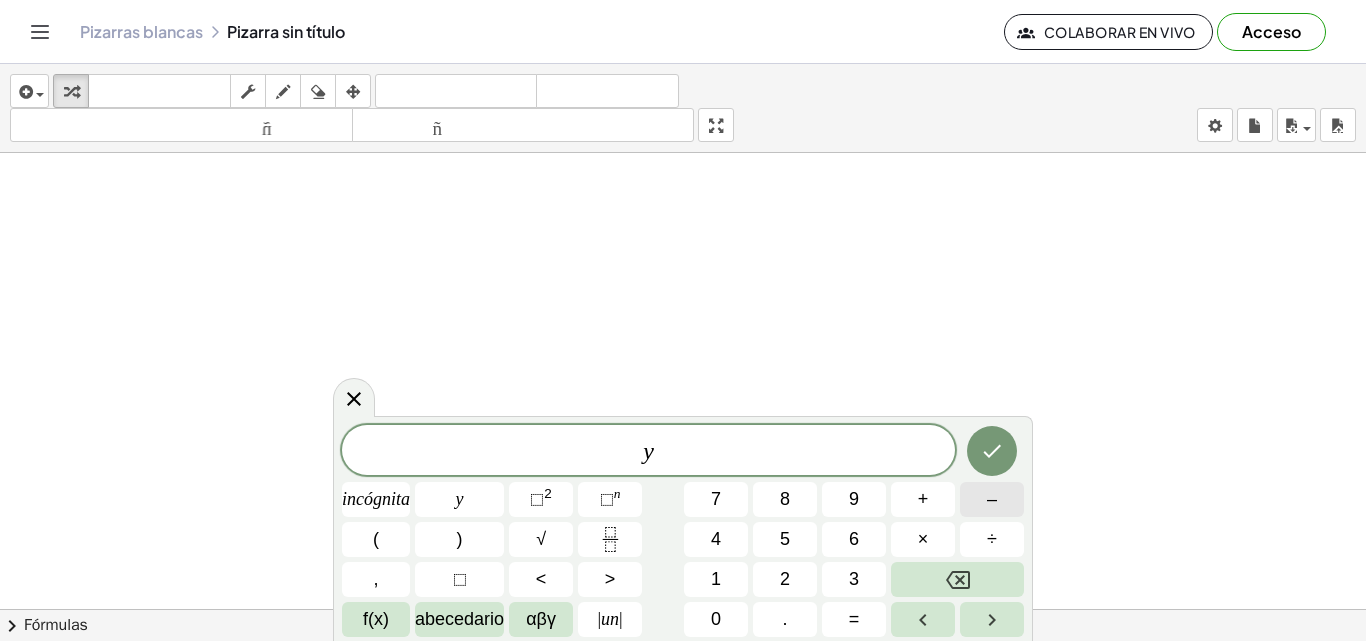 click on "–" at bounding box center (992, 499) 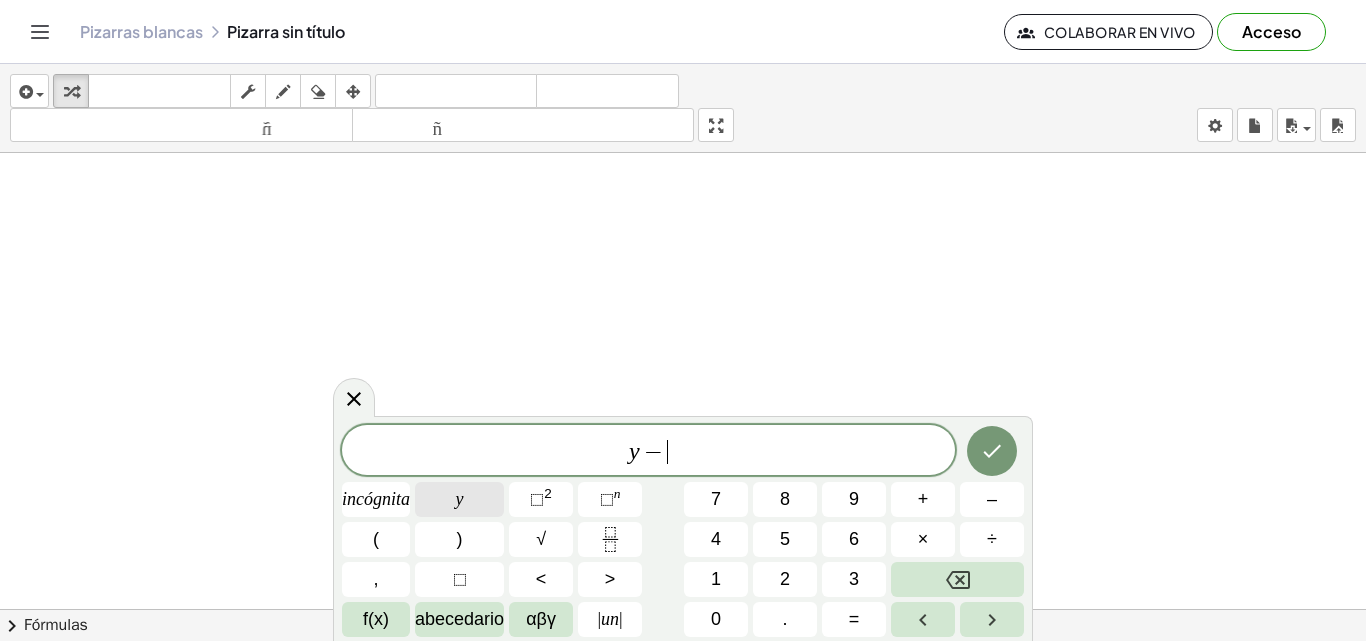 click on "y" at bounding box center (459, 499) 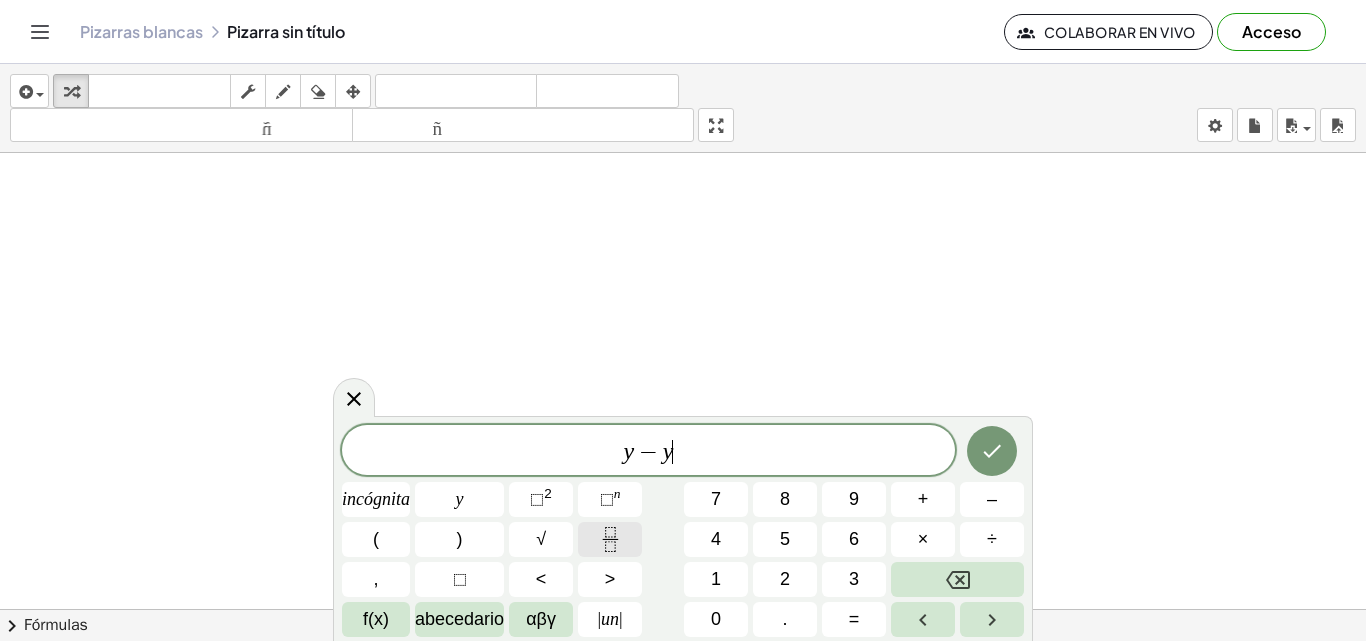 click 